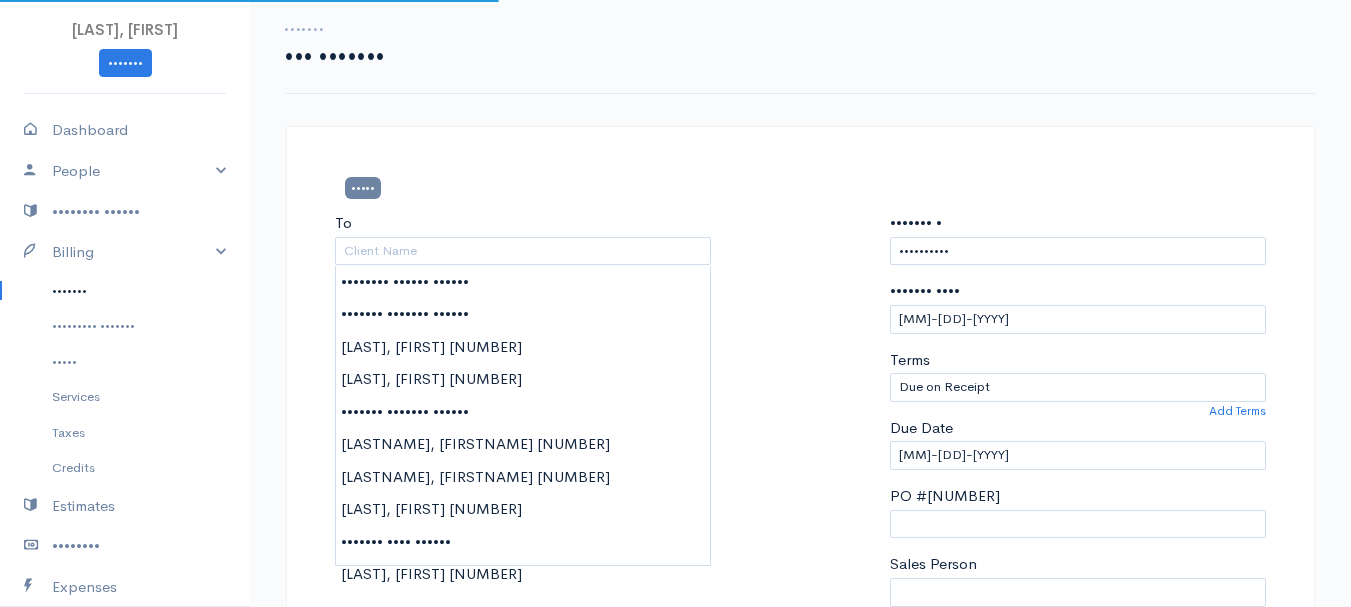 scroll, scrollTop: 0, scrollLeft: 0, axis: both 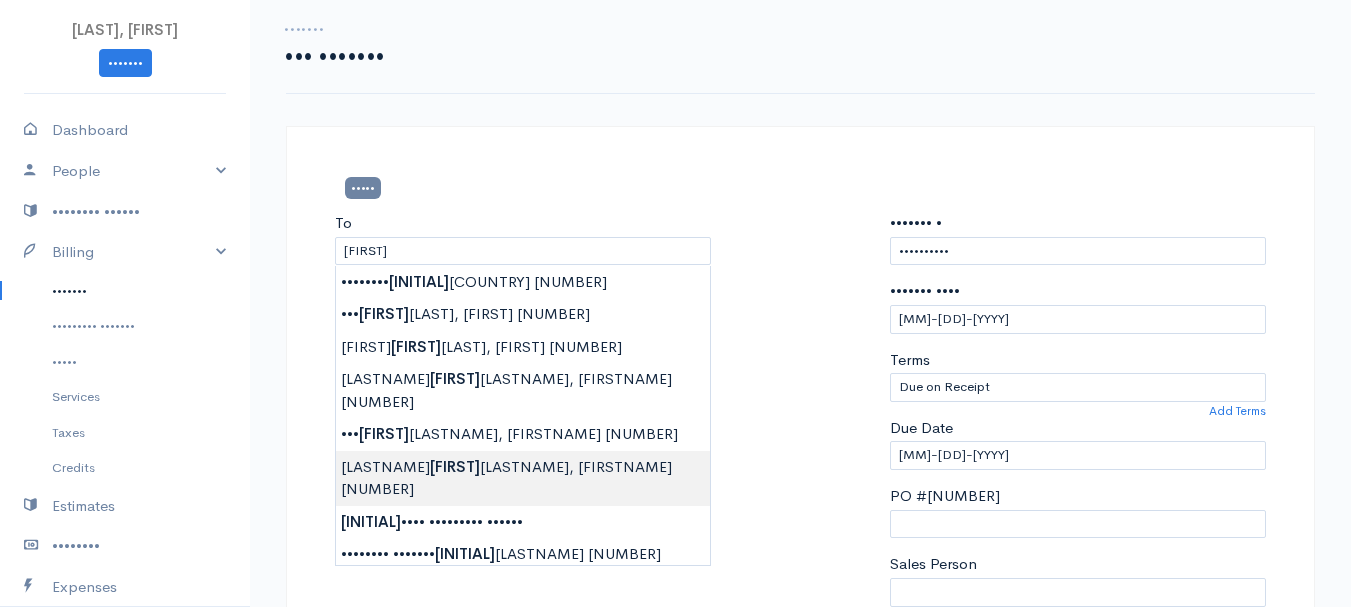 type on "•••••••••••• ••••••    ••••••" 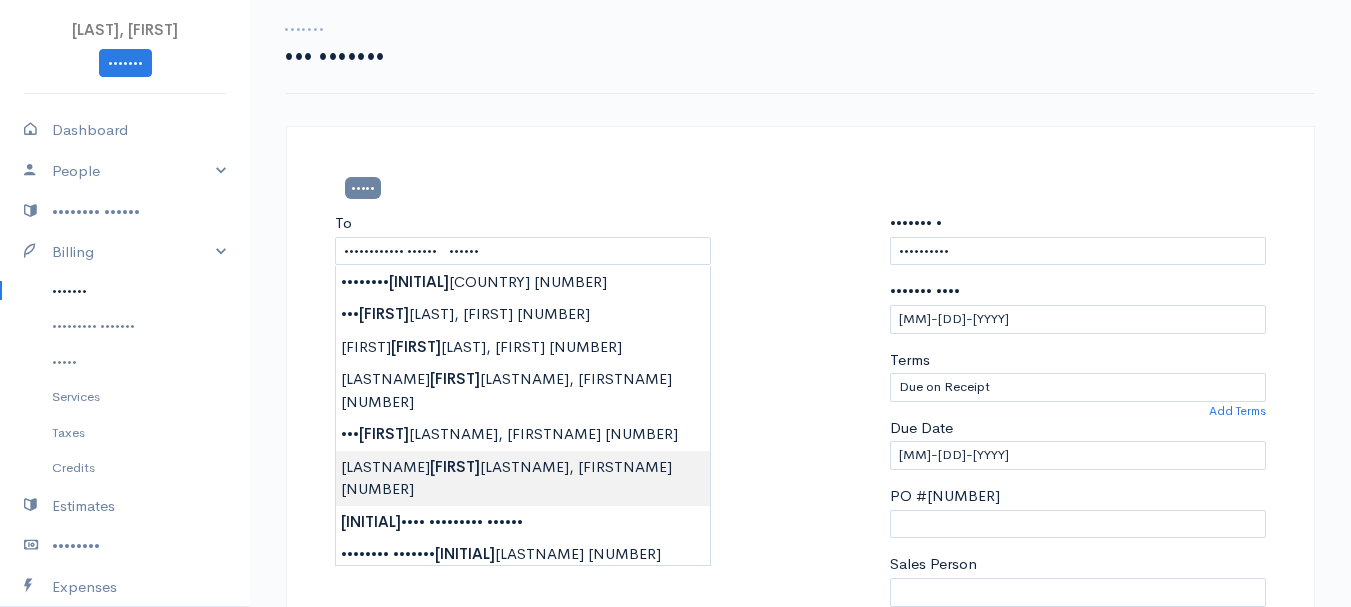 click on "•••• ••••••••••••••••
•••••••
•••••••••
••••••
•••••••
•••••••
••••• •••••
•••••••• ••••••
•••••••
•••••••
••••••••• •••••••
•••••
••••••••
•••••
•••••••
•••••••••
••••••••
••••••••
••••• ••••
••••••••
•••••••
••••••••
•• •••••••••••••
••••••
••••
•••••••••••••• ••••
•••••••
••• •••••••
••••• •• •••••••••••• ••••••    •••••• ••••••• •••••••• •••••• •••••• •••••• •••••• ••••••• ••••••••••• ••••••• ••••••• •••••••• ••••• ••••••• •••••••• •••••• •••••••••• ••••••••• •••••••" at bounding box center [675, 864] 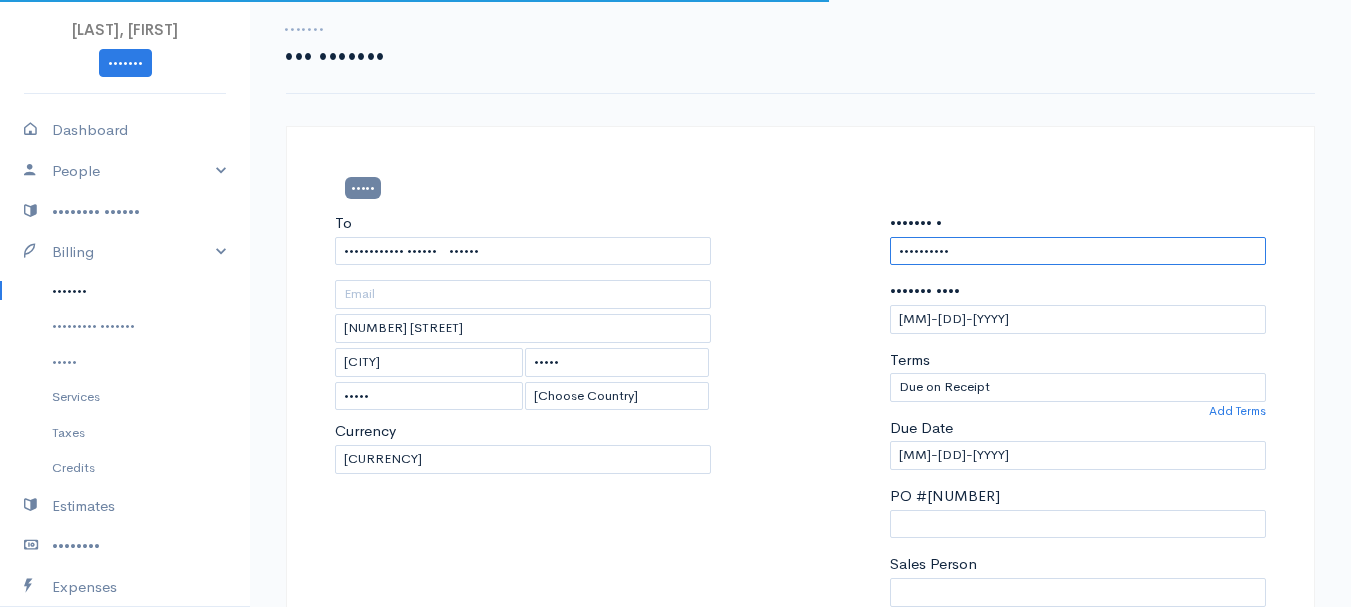 click on "••••••••••" at bounding box center [1078, 251] 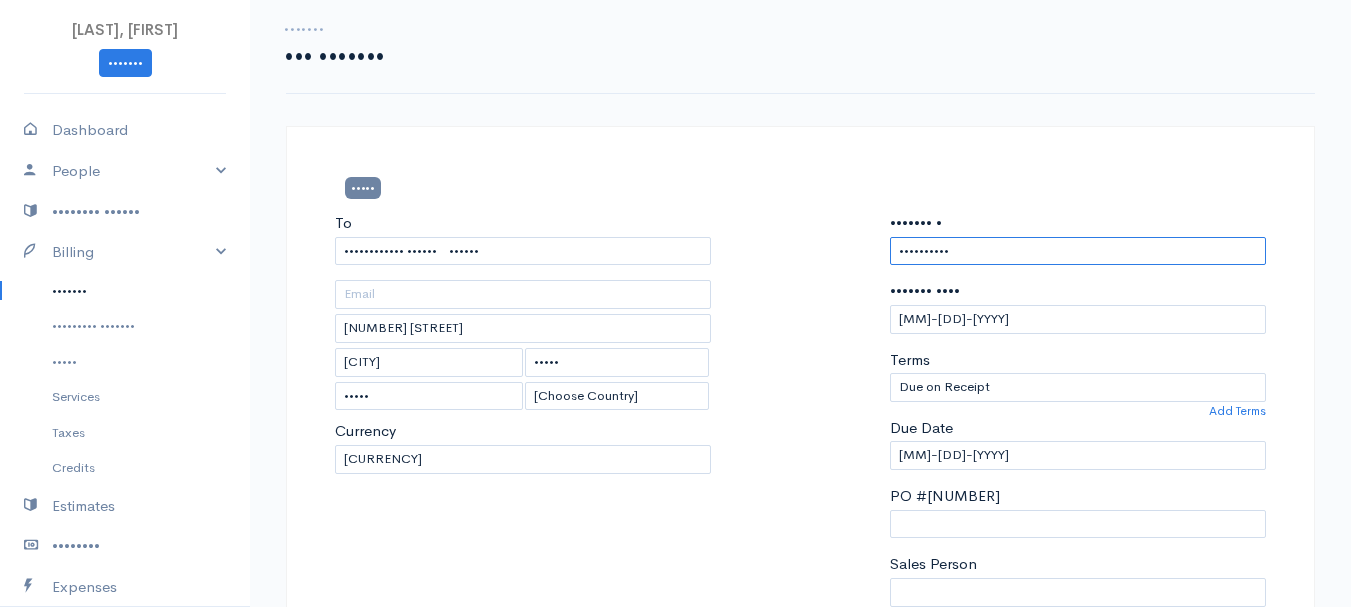 click on "••••••••••" at bounding box center (1078, 251) 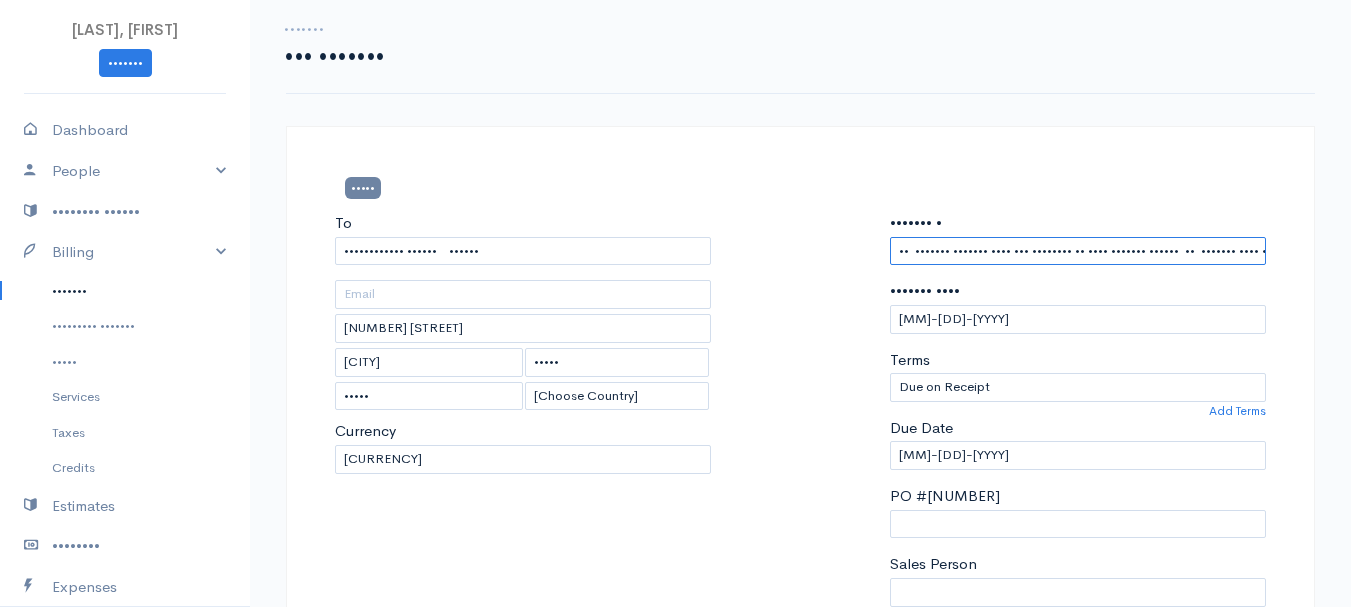 scroll, scrollTop: 0, scrollLeft: 1178, axis: horizontal 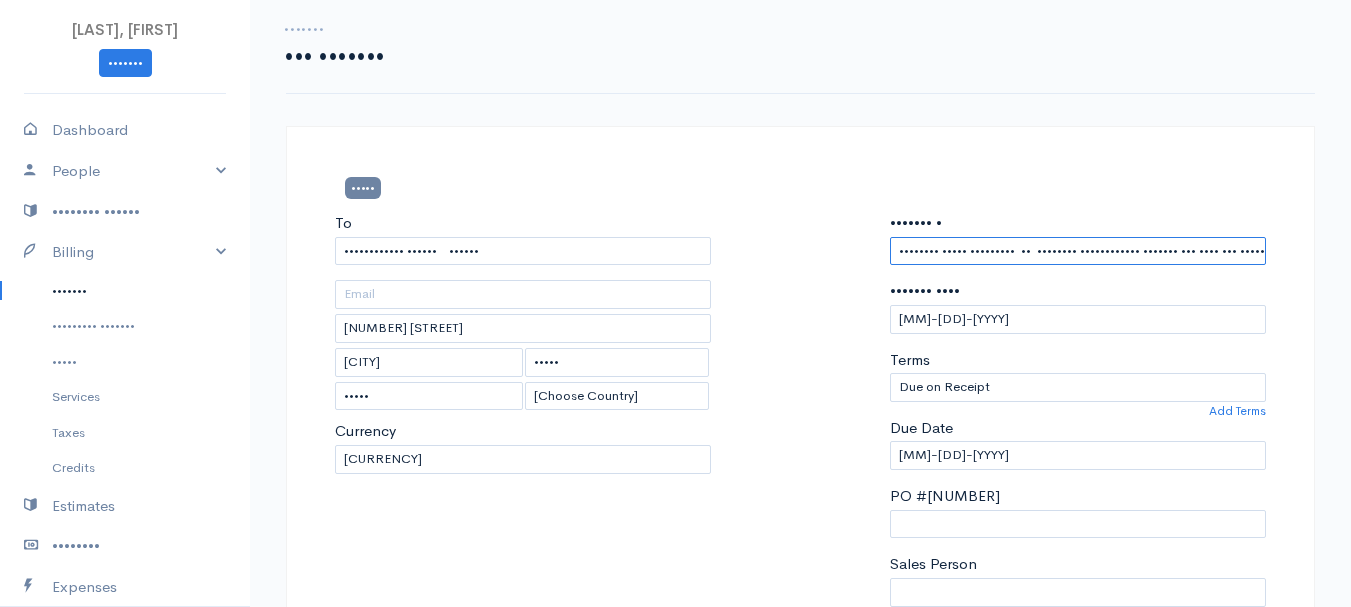click on "••  ••••••• ••••••• •••• ••• •••••••• •• •••• ••••••• ••••••  ••  ••••••• •••• •• •••• •••• ••• ••• •••• ••••• •••••••• •••••••• •• •••• ••••• ••••• ••• •••••••••  ••  ••••••• ••• ••••••••••• •••••••• ••••• •••••••••  ••  •••••••• •••••••••••• ••••••• ••• •••• ••• •••••" at bounding box center (1078, 251) 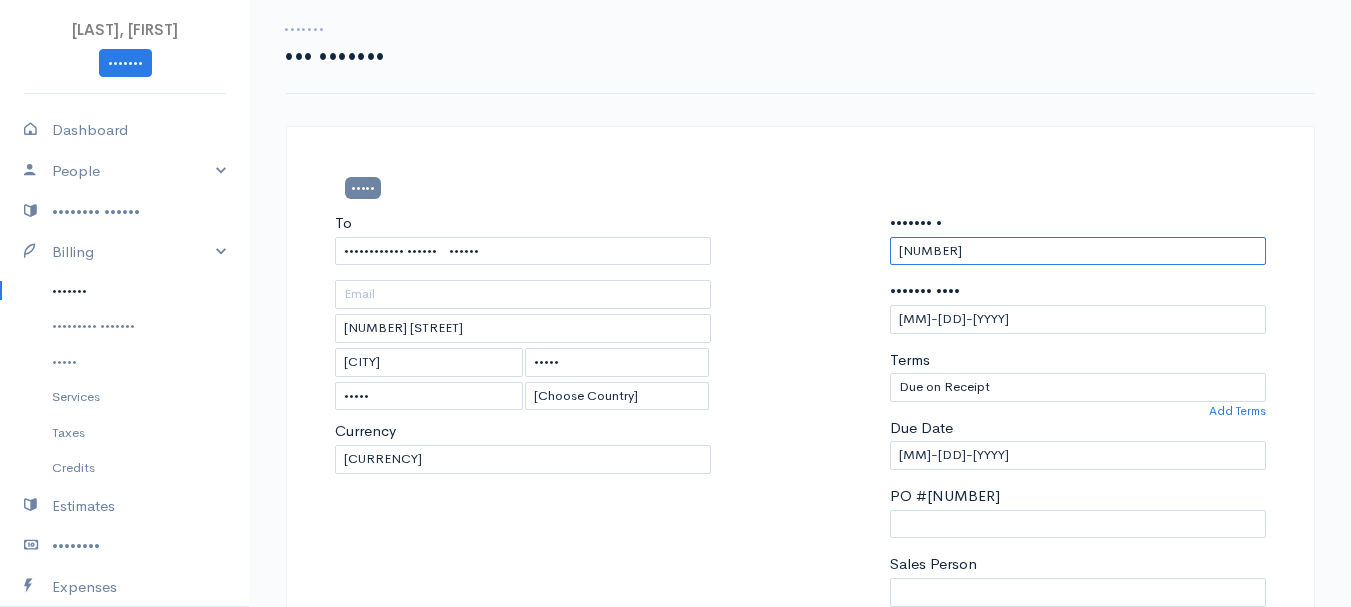 scroll, scrollTop: 0, scrollLeft: 0, axis: both 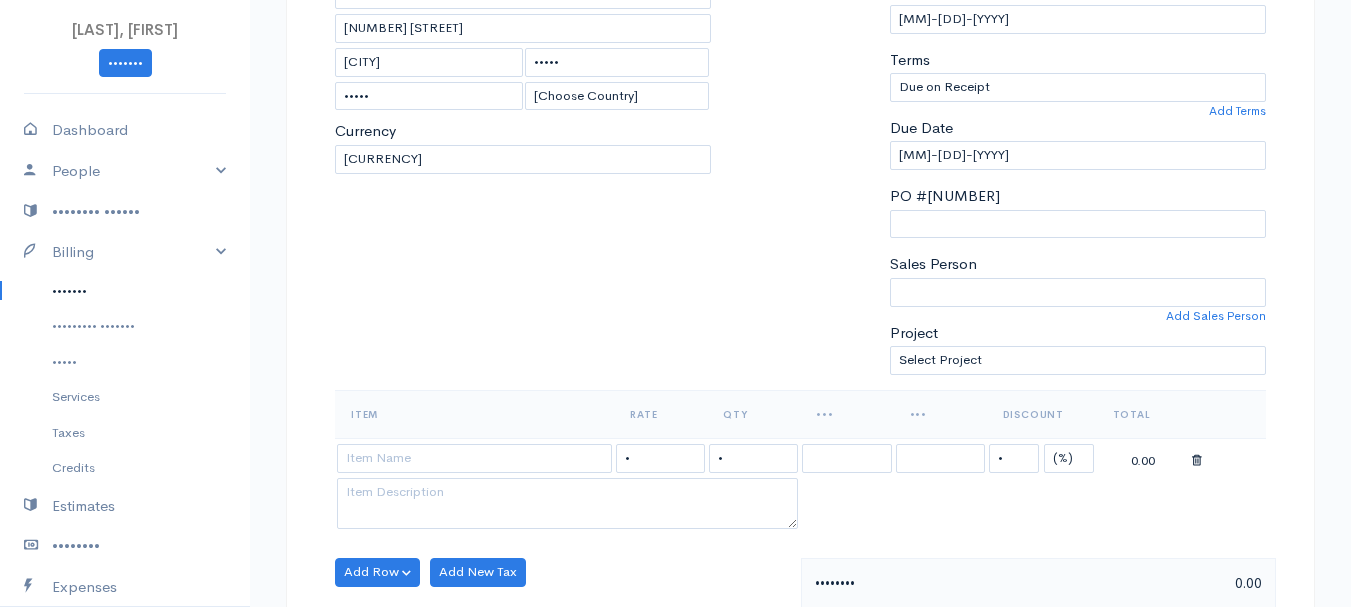 type on "[M]-[DD]-[YY]" 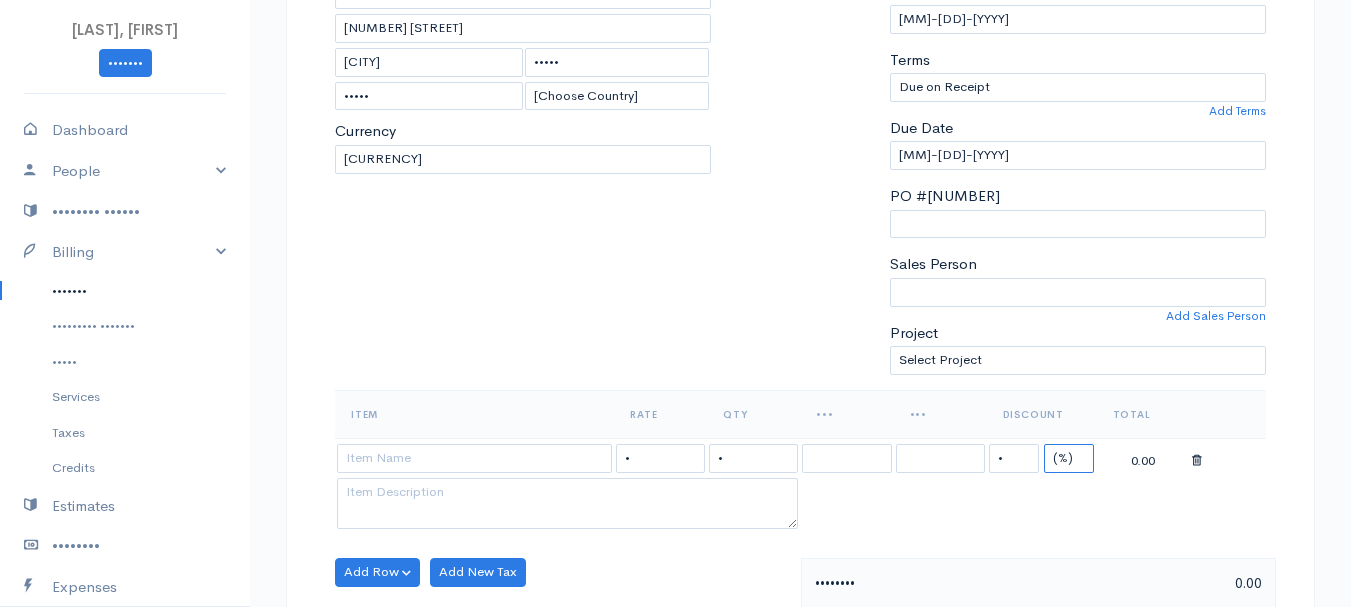 click on "••• ••••" at bounding box center (1069, 458) 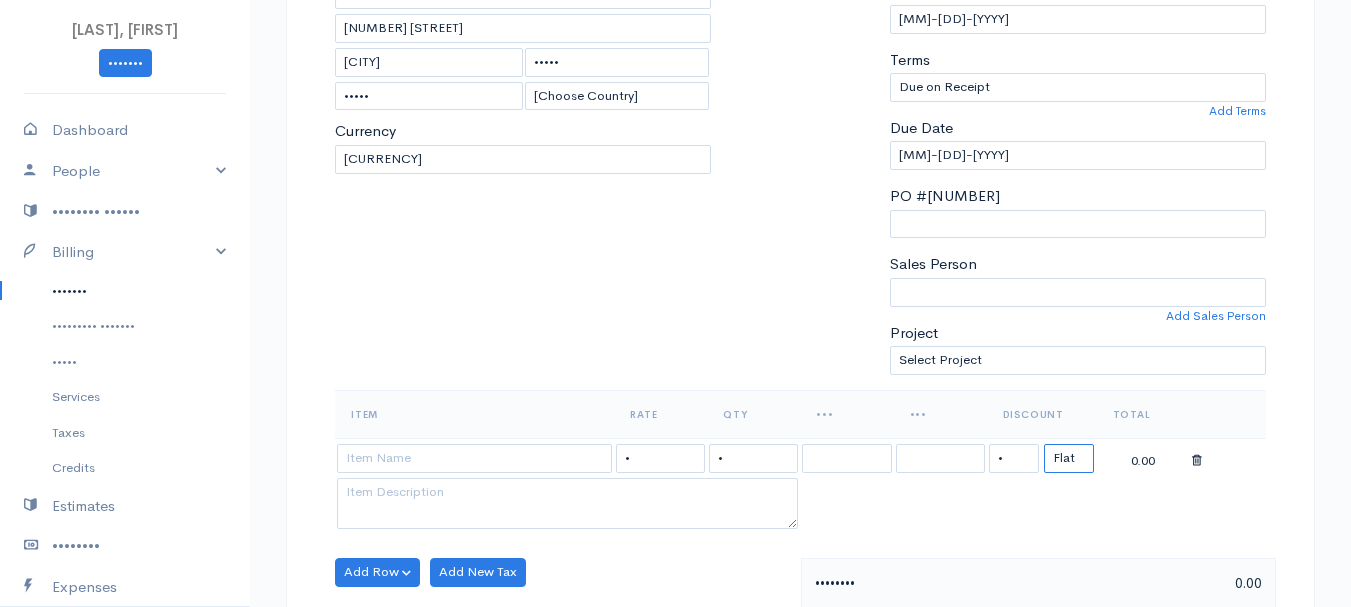 click on "••• ••••" at bounding box center [1069, 458] 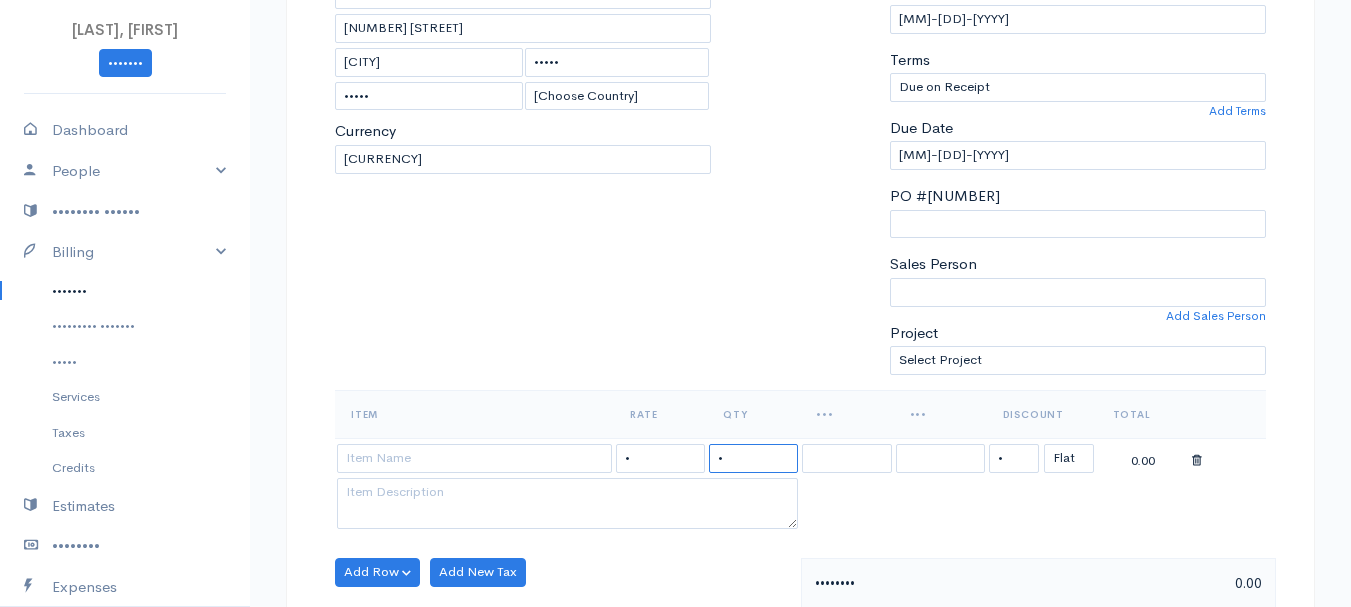click on "•" at bounding box center [753, 458] 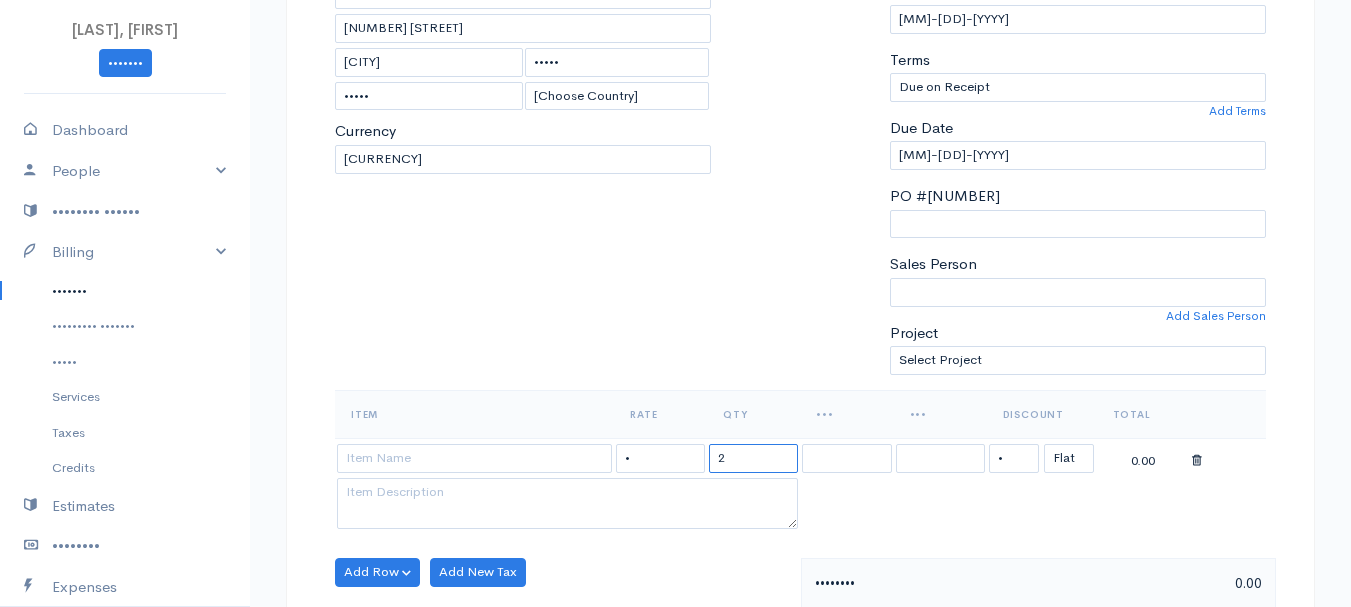 type on "2" 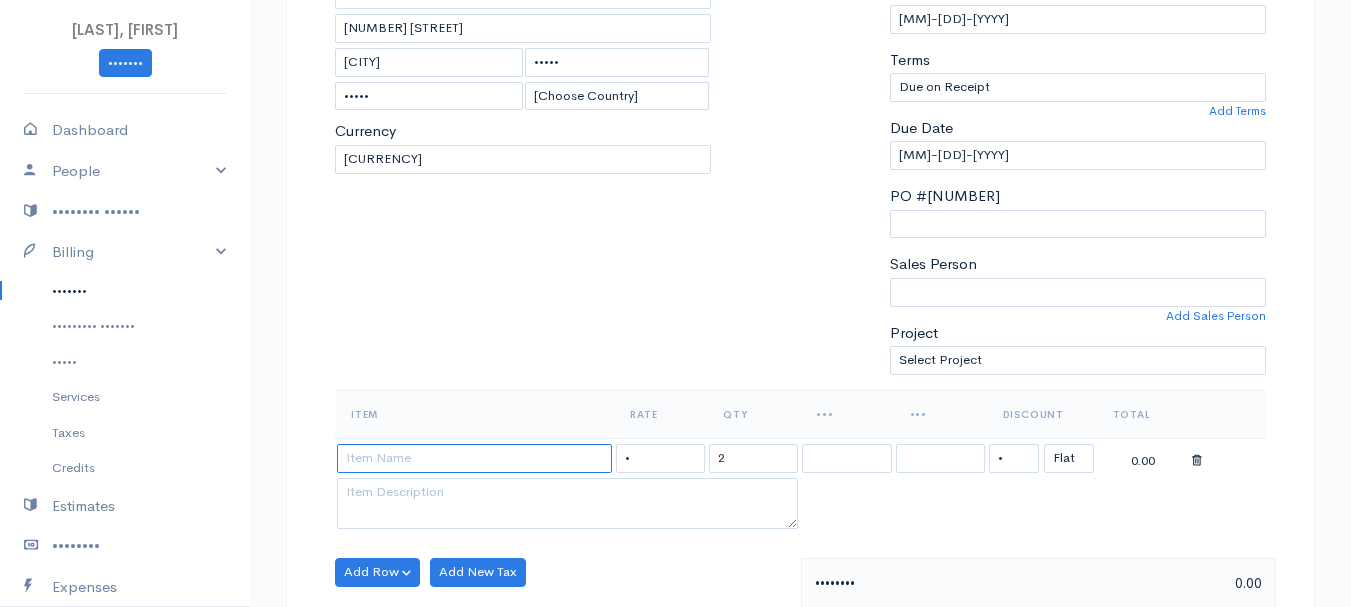click at bounding box center (474, 458) 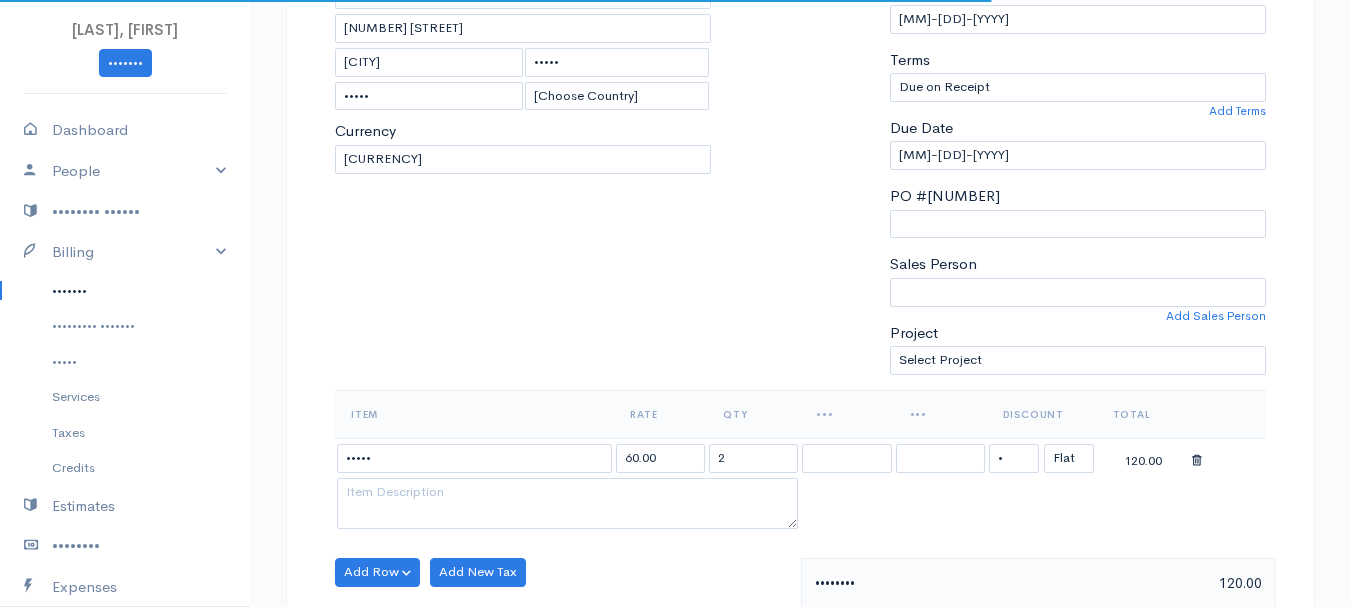 click on "[LAST], [FIRST] [NUMBER] [NUMBER] [STREET][CITY] [STATE] [POSTAL_CODE] [COUNTRY]" at bounding box center [675, 564] 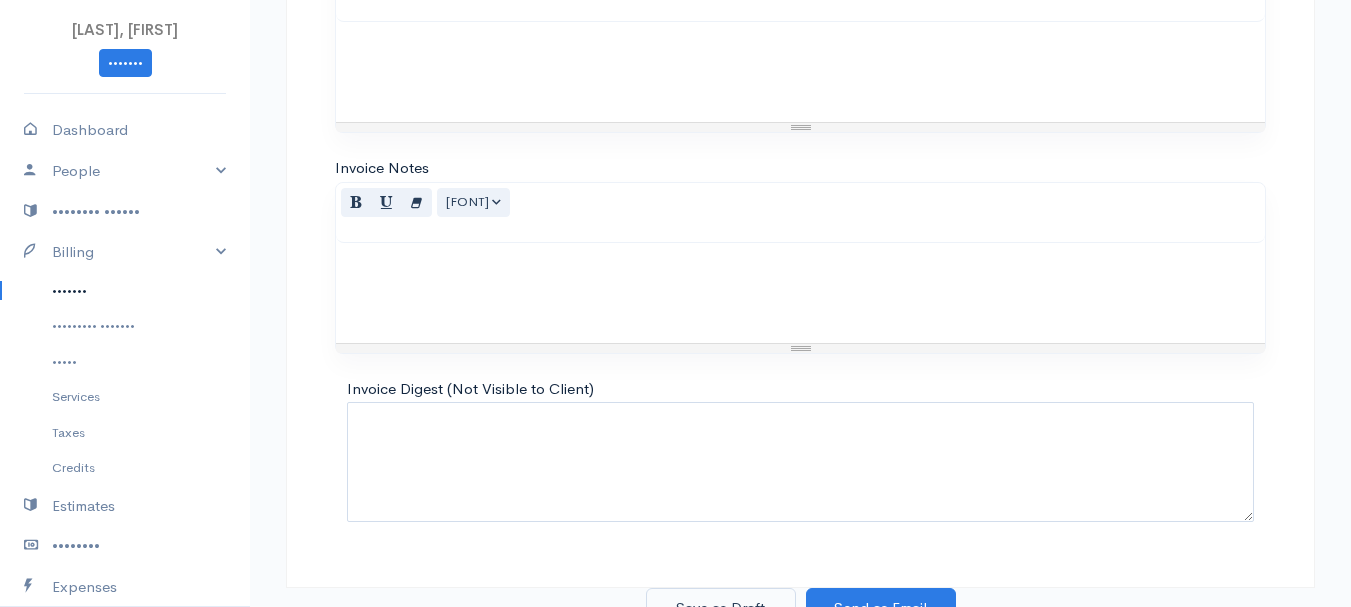 scroll, scrollTop: 1122, scrollLeft: 0, axis: vertical 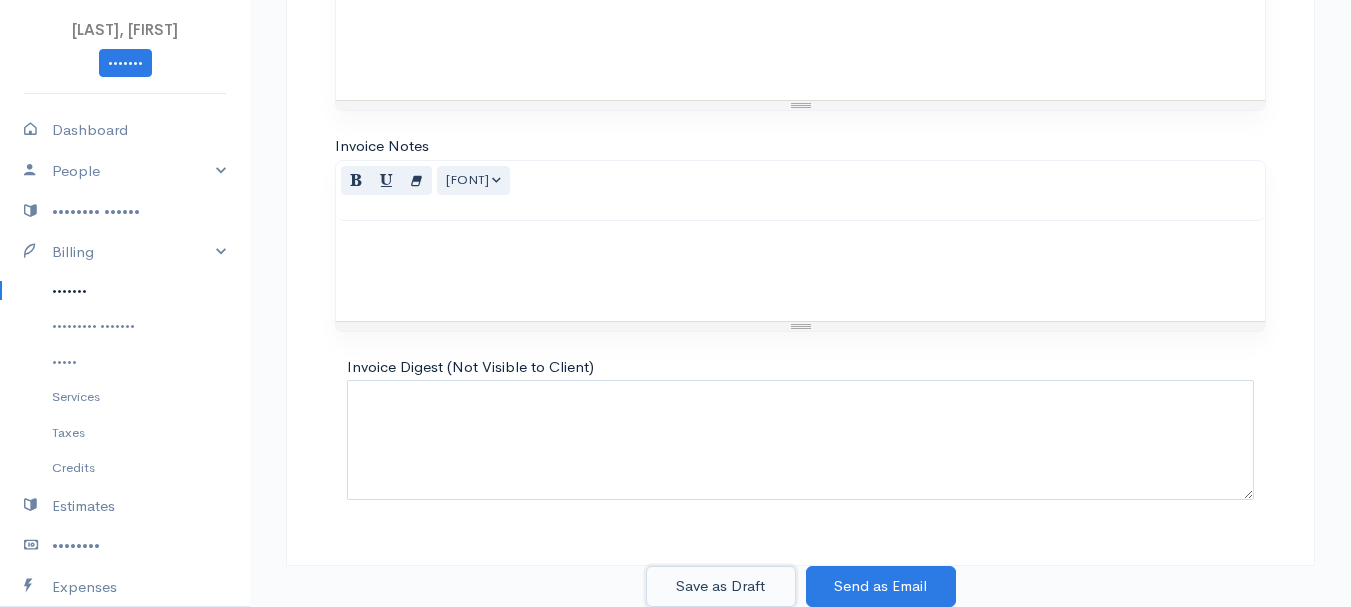 click on "Save as Draft" at bounding box center (721, 586) 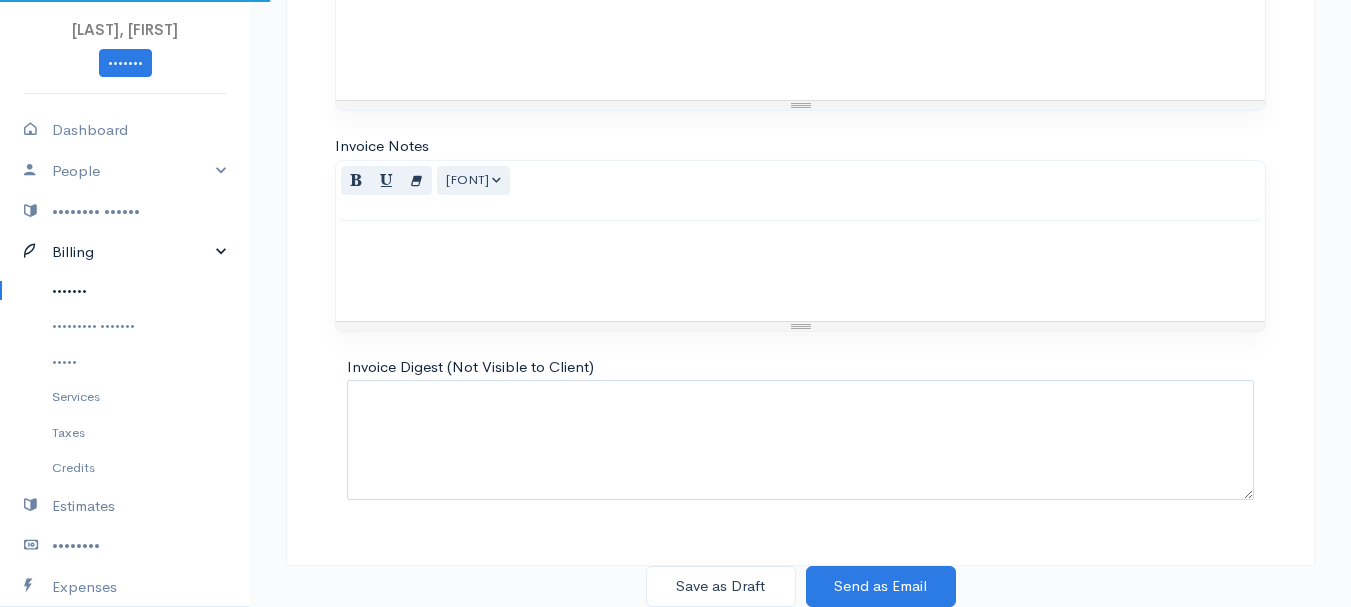 scroll, scrollTop: 0, scrollLeft: 0, axis: both 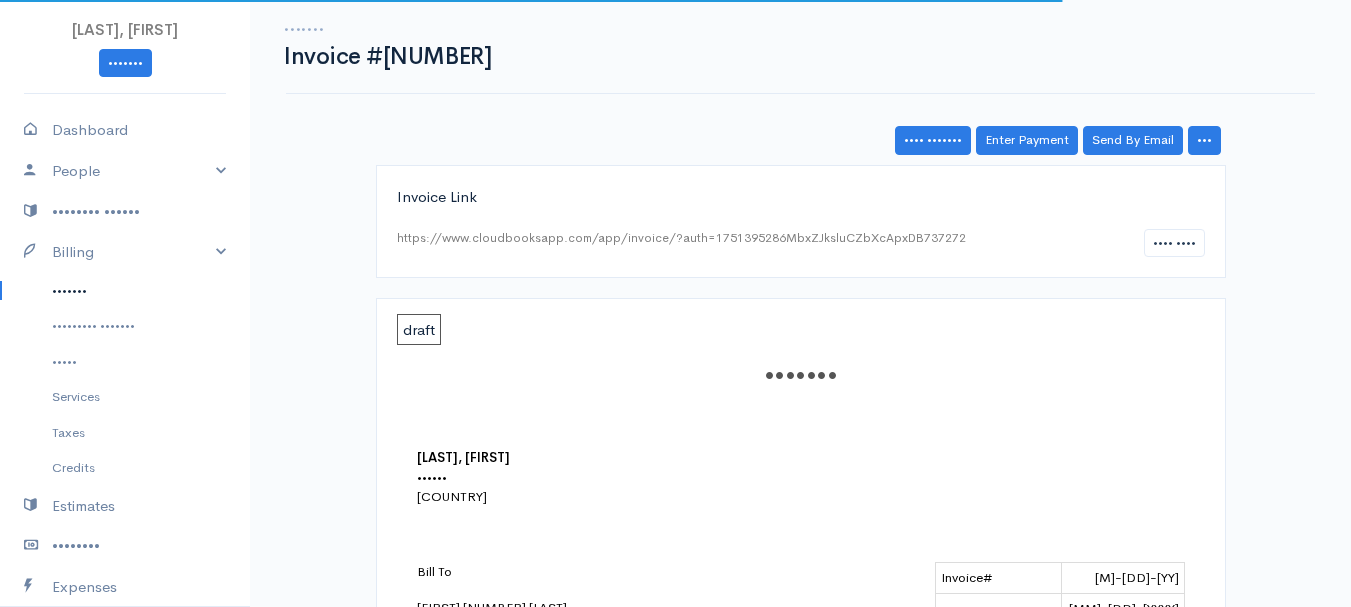 click on "•••••••" at bounding box center [125, 291] 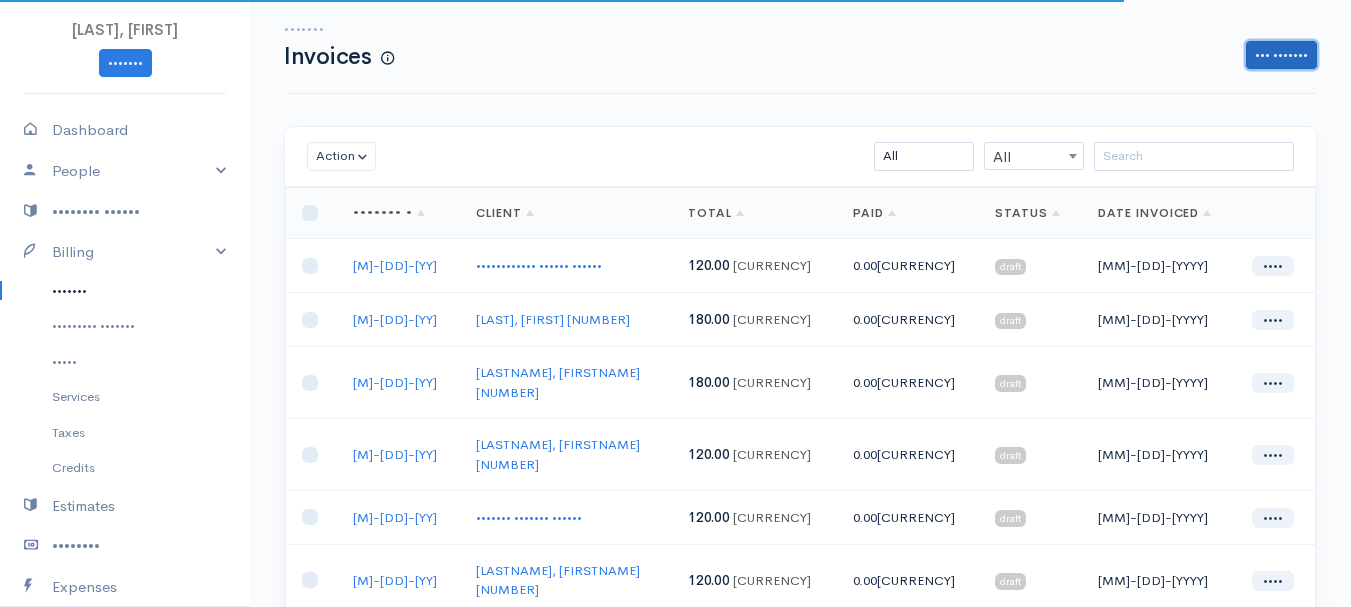 click on "••• •••••••" at bounding box center (1281, 55) 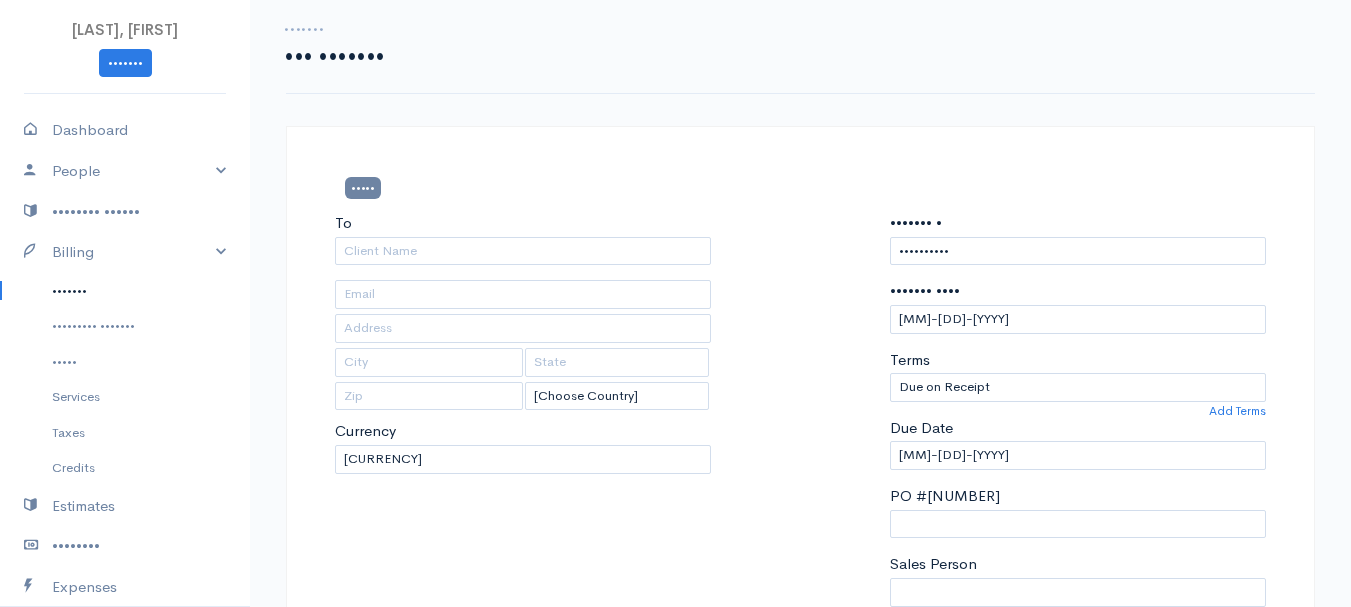 click on "•••••••" at bounding box center [125, 291] 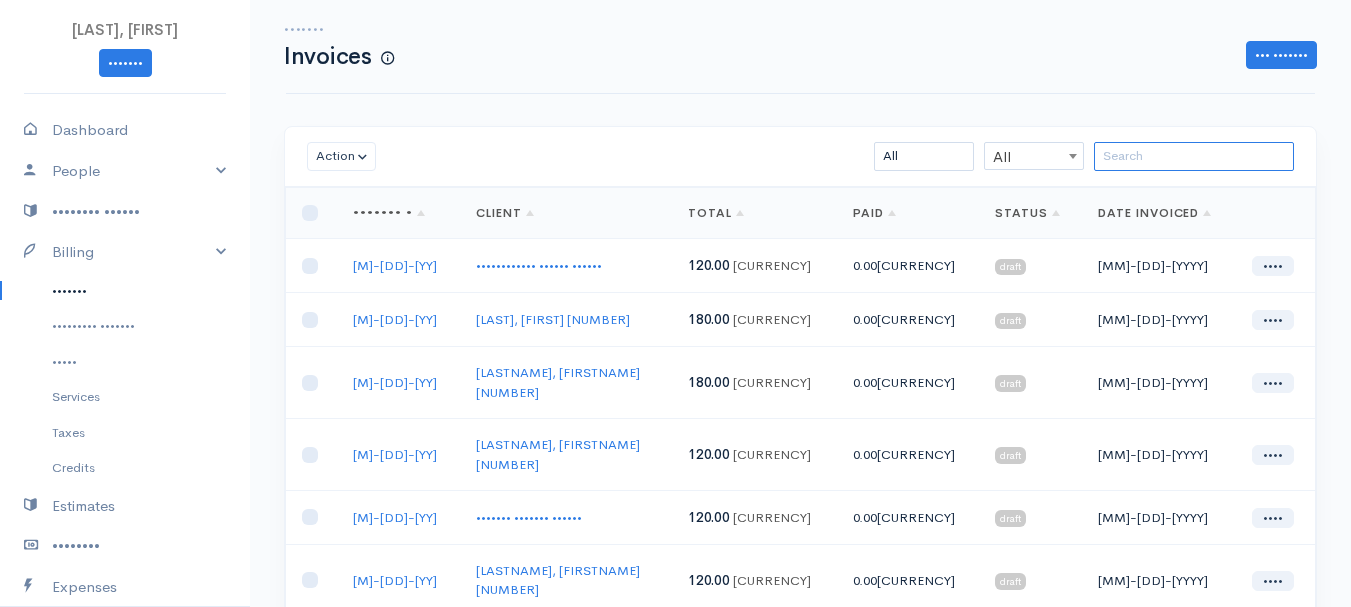 click at bounding box center (1194, 156) 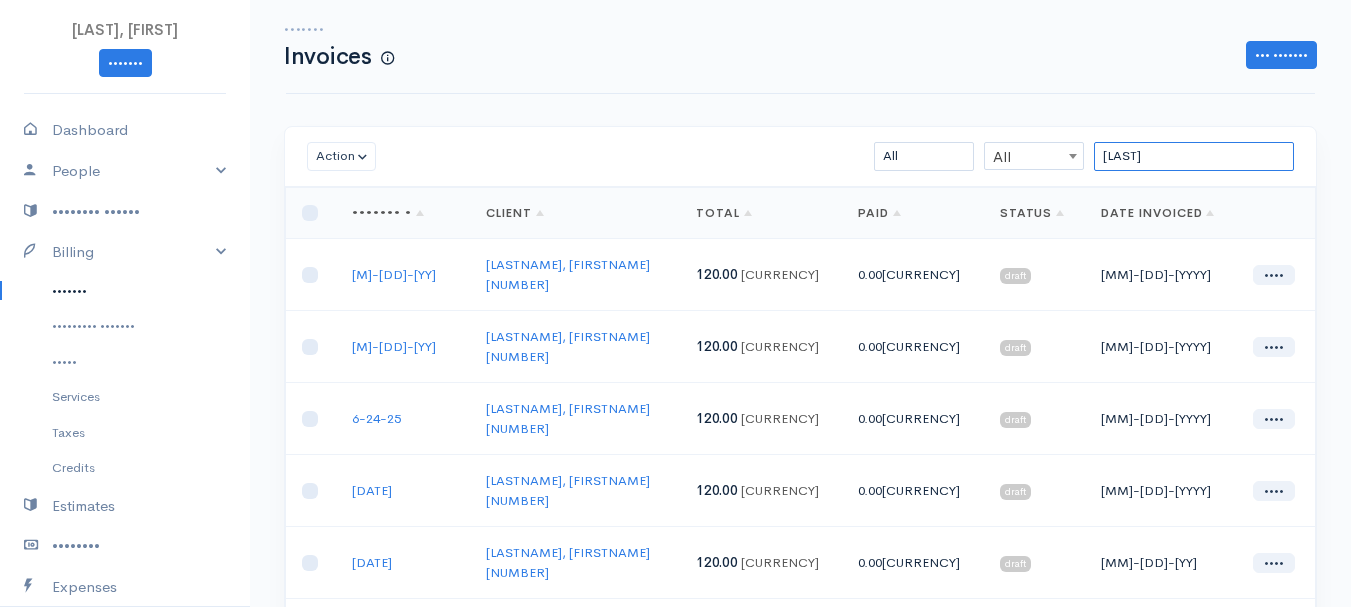 scroll, scrollTop: 300, scrollLeft: 0, axis: vertical 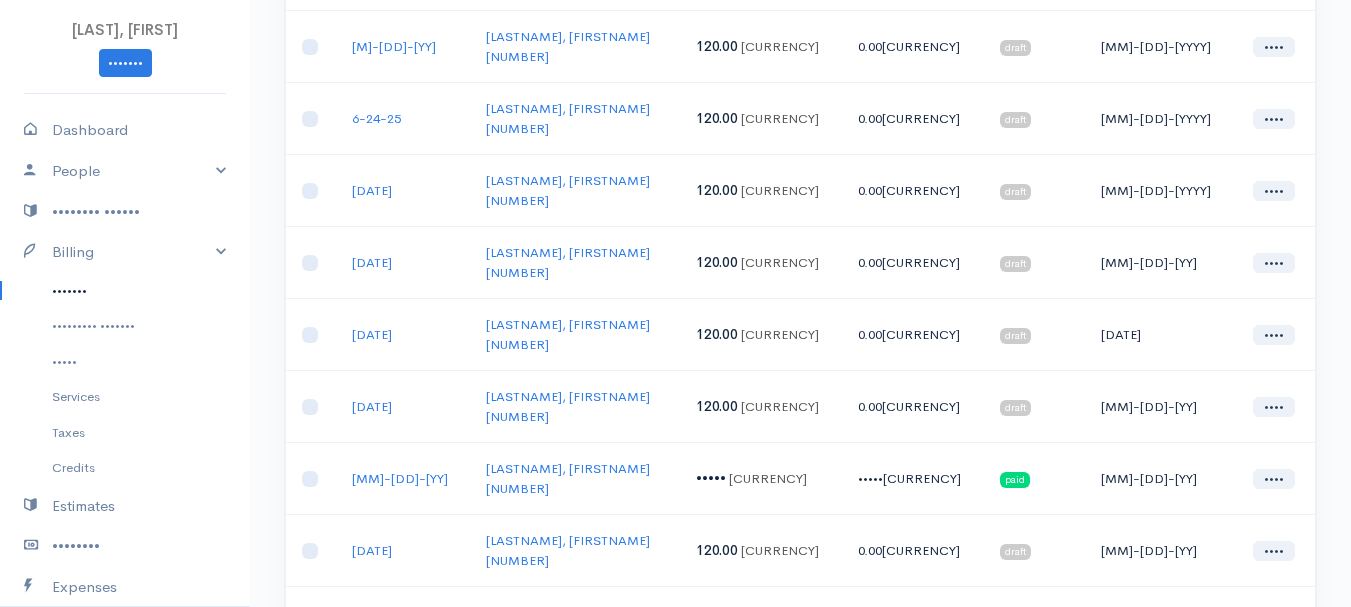 type on "[LAST]" 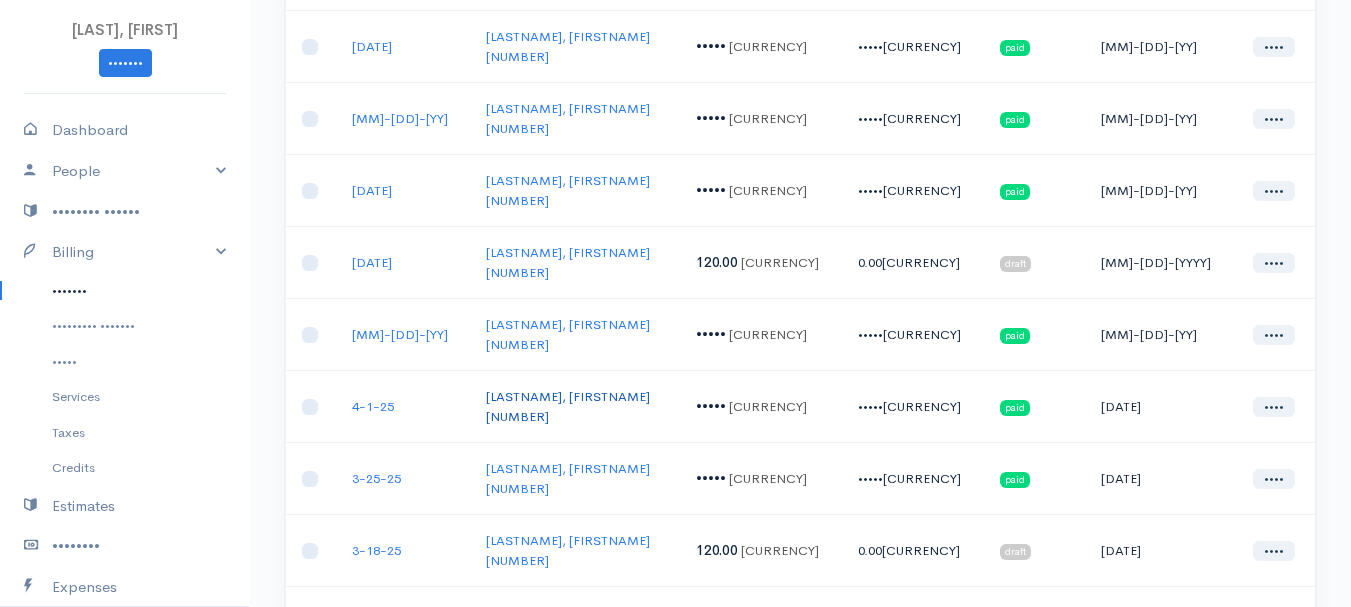 scroll, scrollTop: 100, scrollLeft: 0, axis: vertical 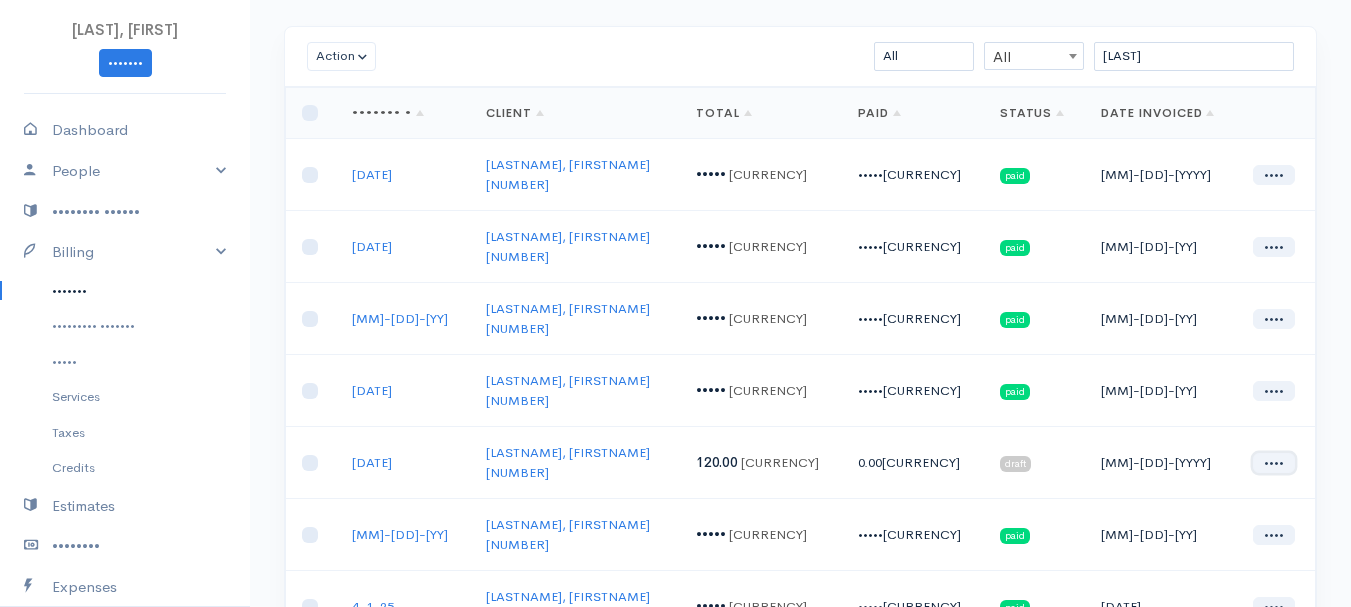 click on "••••" at bounding box center [1274, 463] 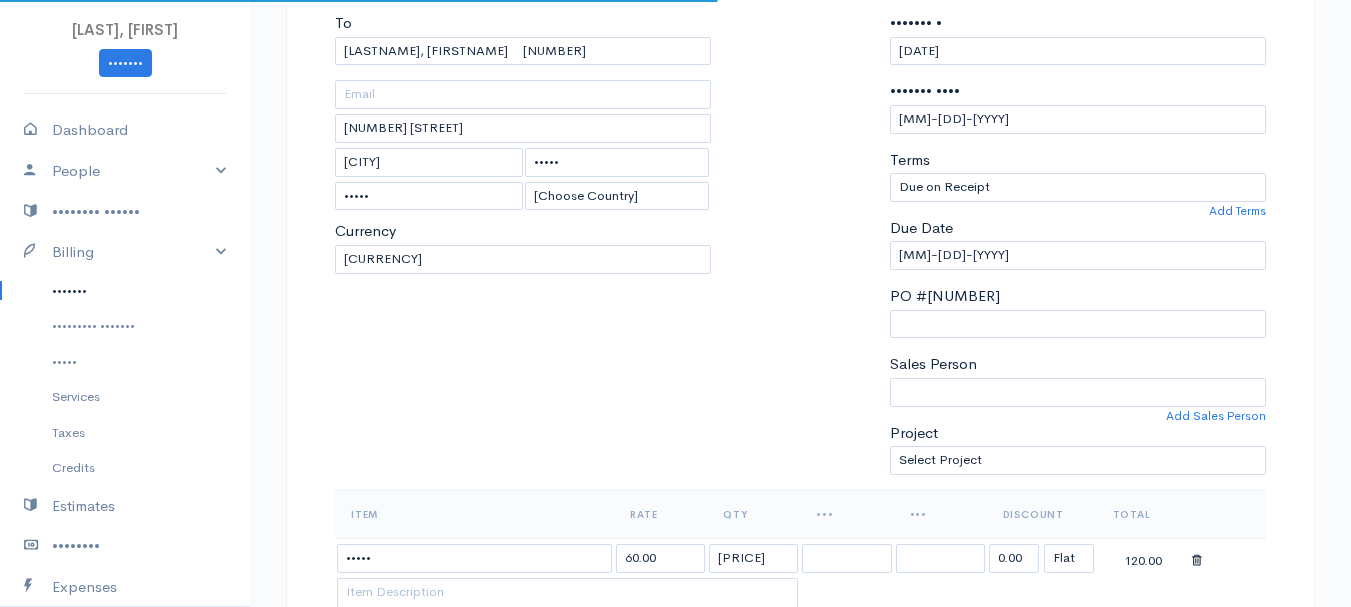 scroll, scrollTop: 300, scrollLeft: 0, axis: vertical 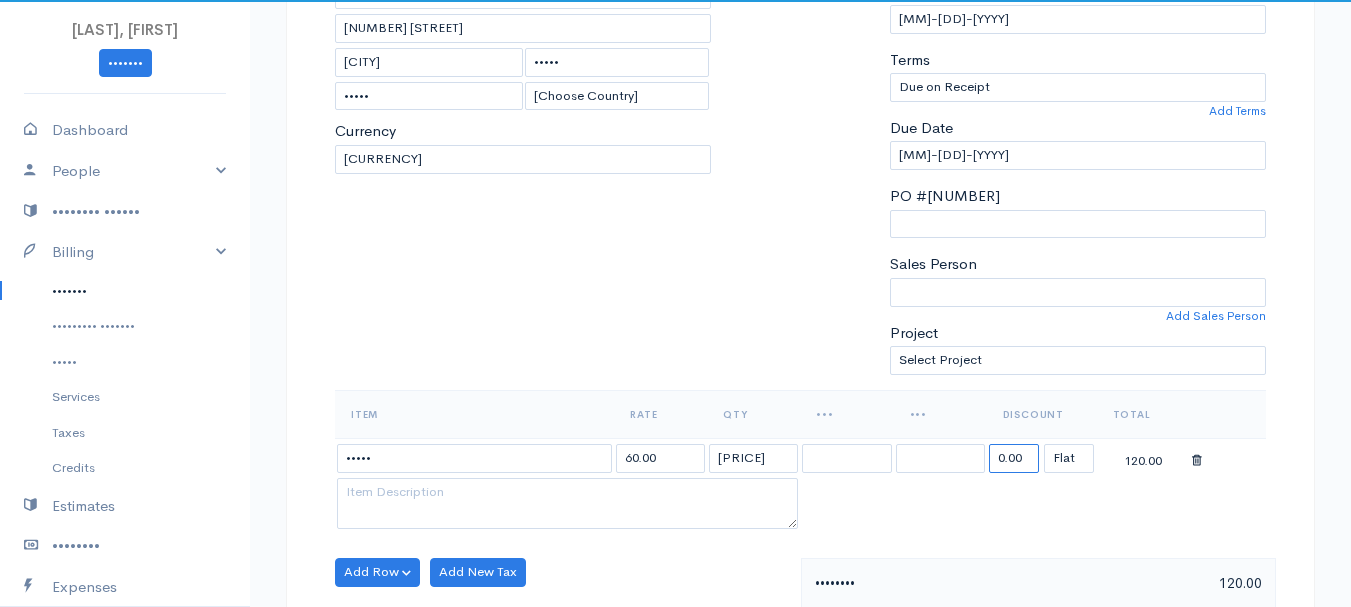 click on "0.00" at bounding box center (1014, 458) 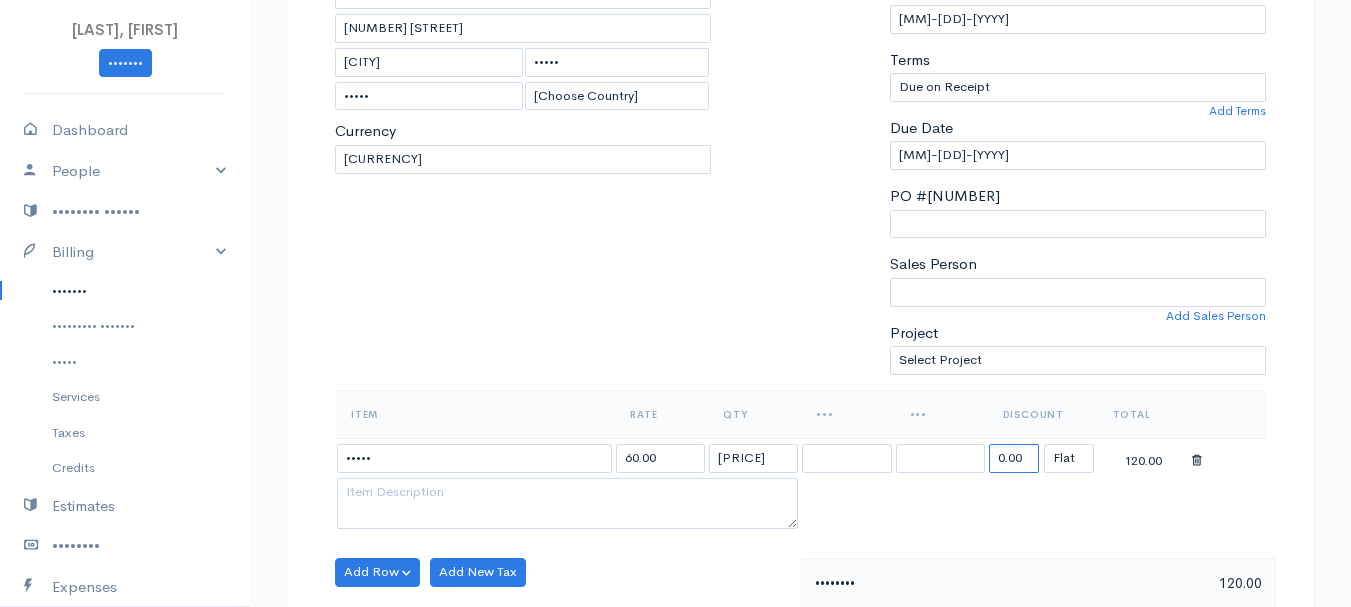 click on "0.00" at bounding box center [1014, 458] 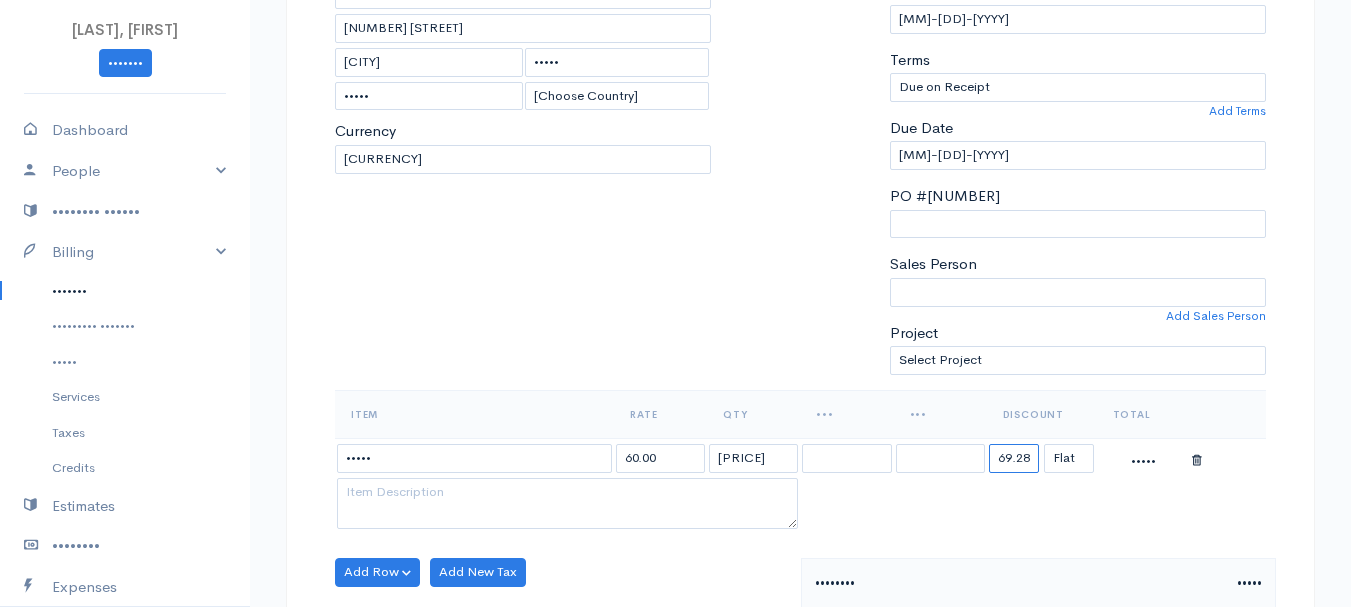 type on "69.28" 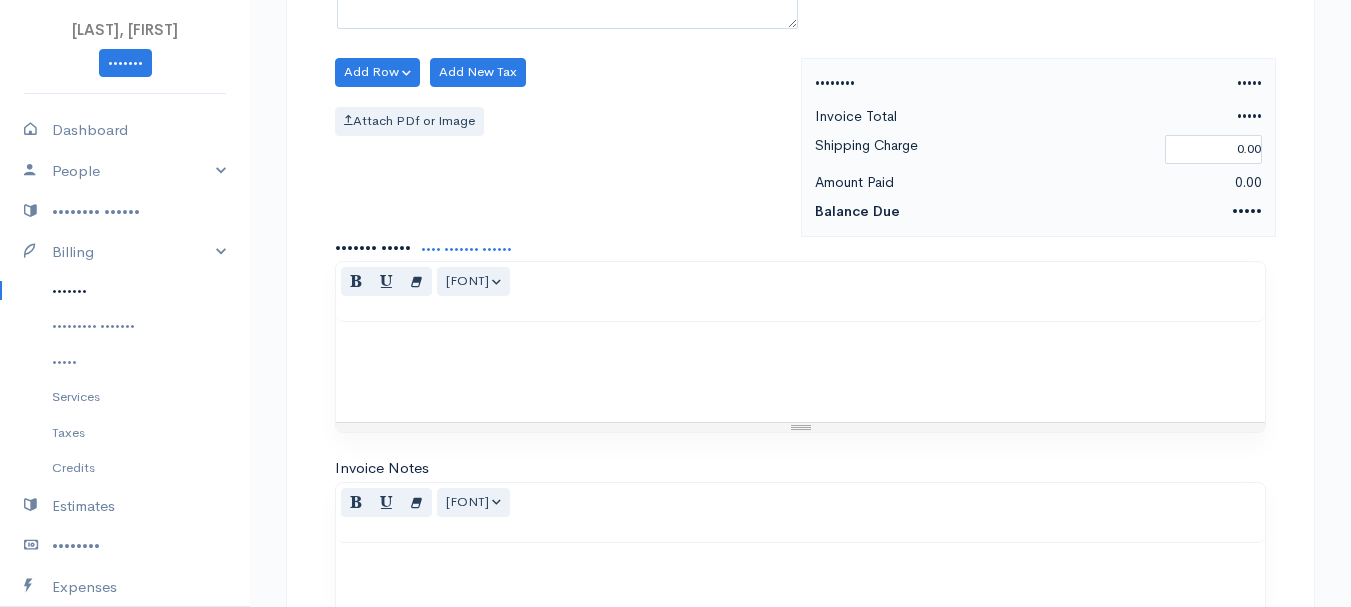 scroll, scrollTop: 1122, scrollLeft: 0, axis: vertical 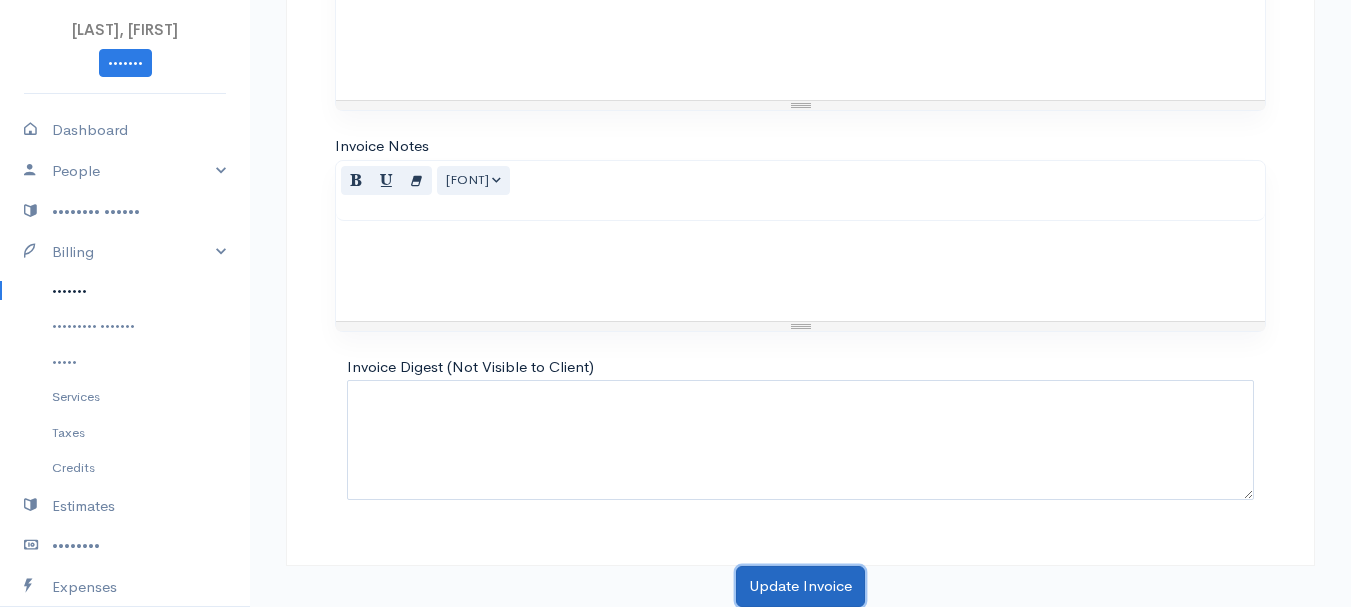 click on "Update Invoice" at bounding box center (800, 586) 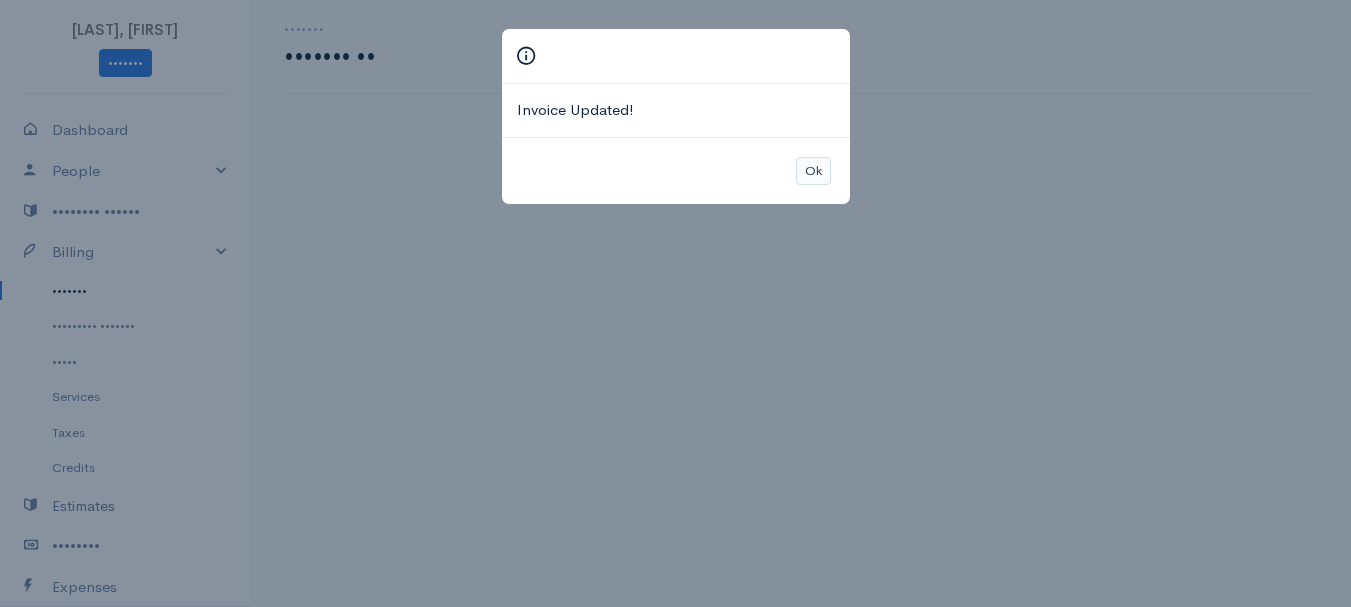 scroll, scrollTop: 0, scrollLeft: 0, axis: both 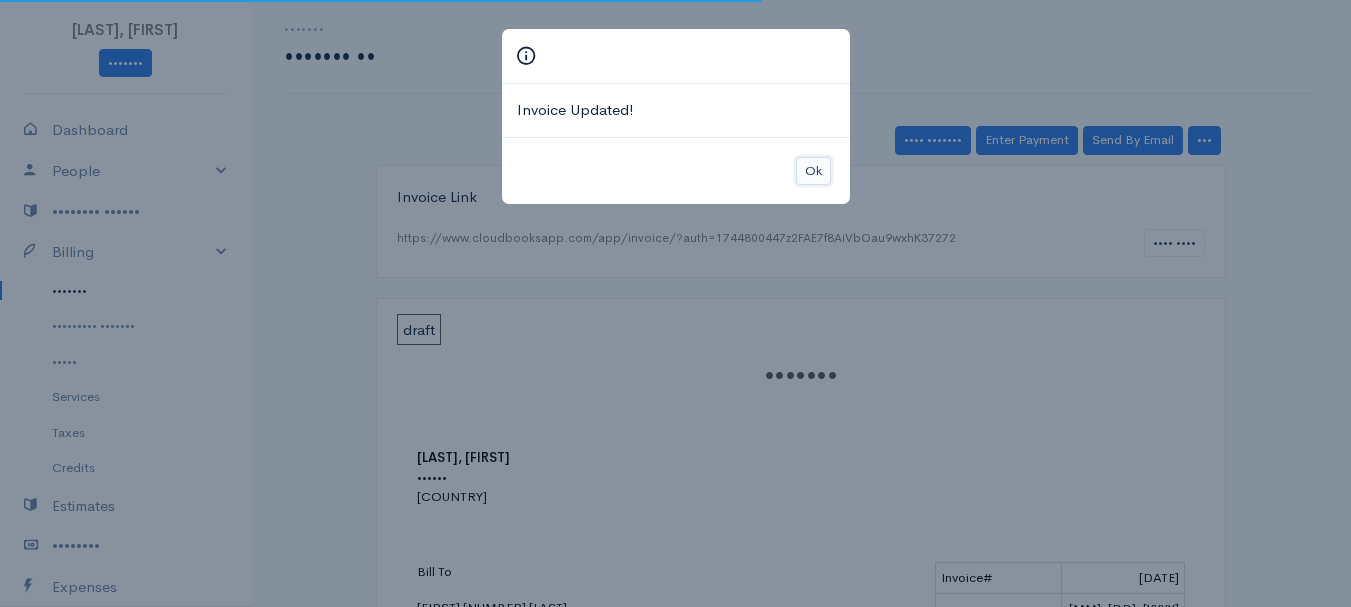 click on "Ok" at bounding box center [813, 171] 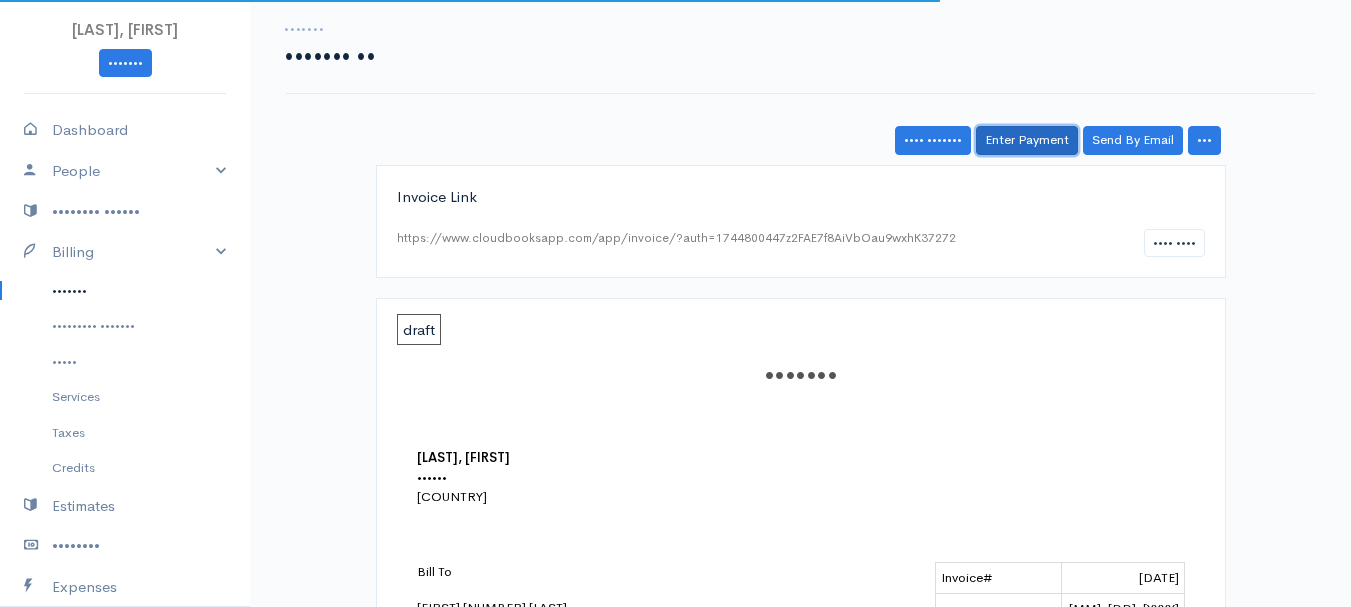 click on "Enter Payment" at bounding box center [1027, 140] 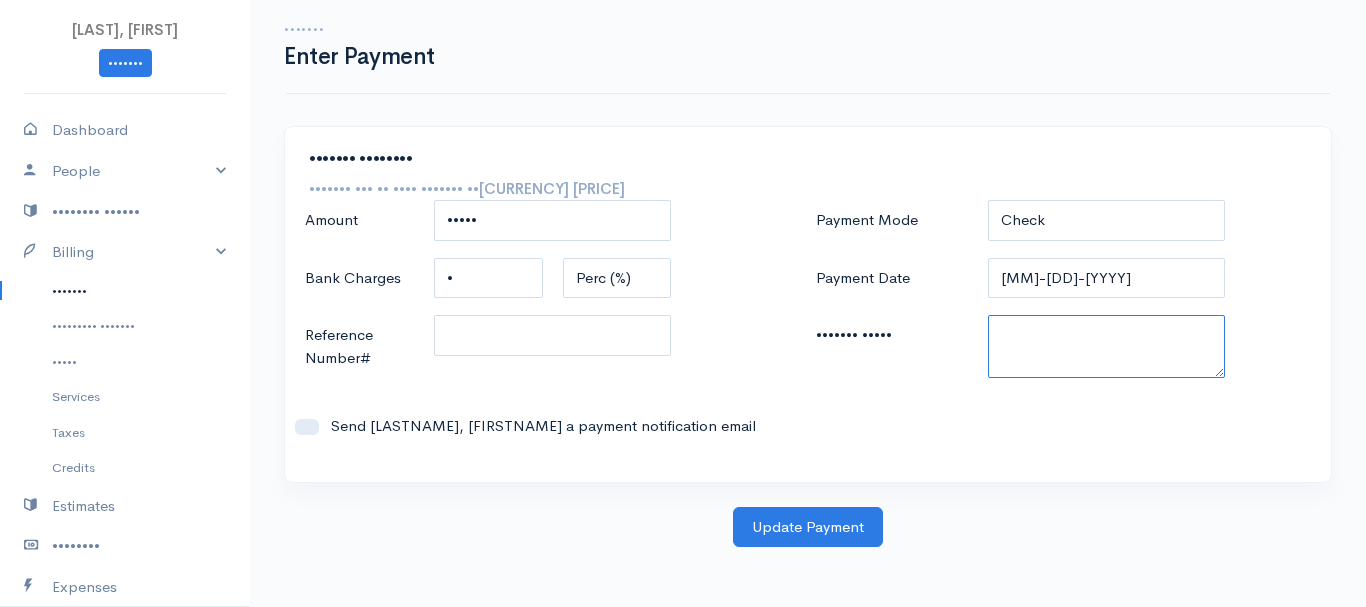 click on "••••••• •••••" at bounding box center (1107, 346) 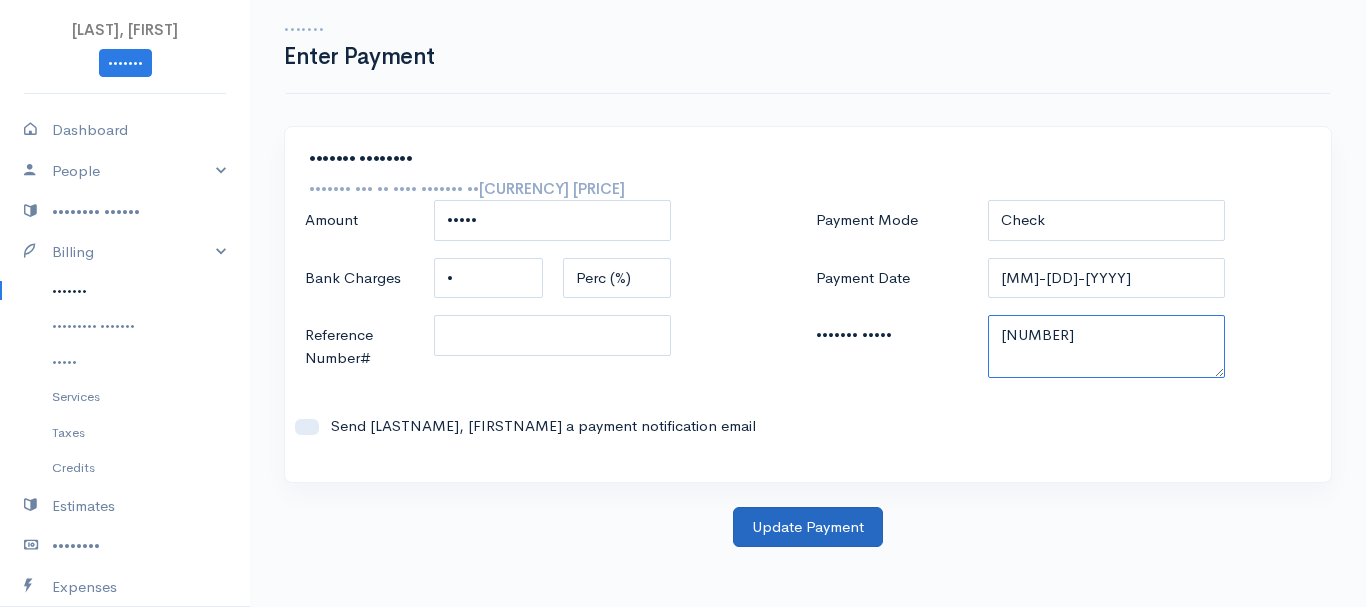 type on "[NUMBER]" 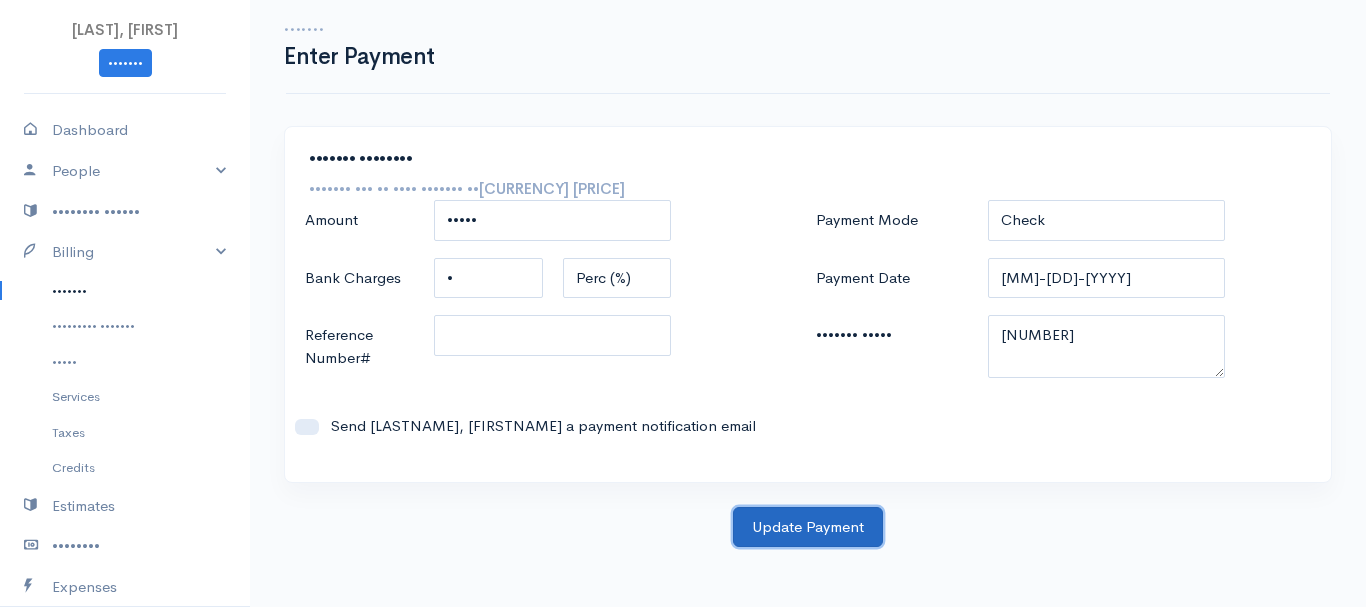 click on "Update Payment" at bounding box center (808, 527) 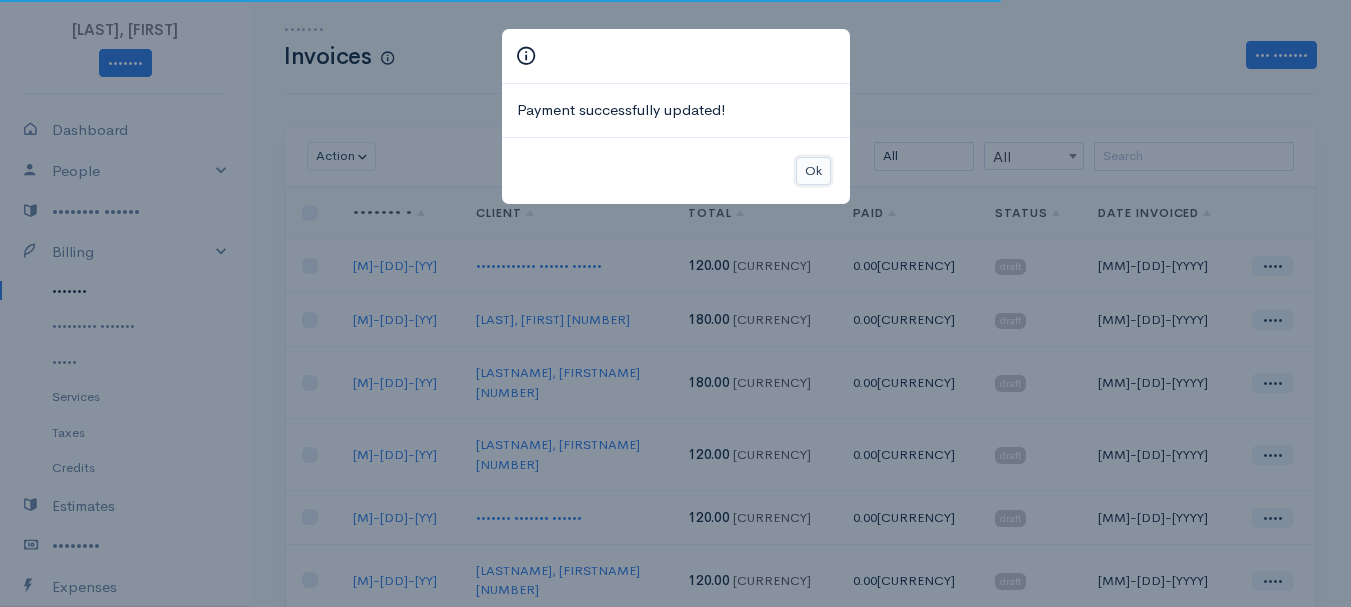 click on "Ok" at bounding box center (813, 171) 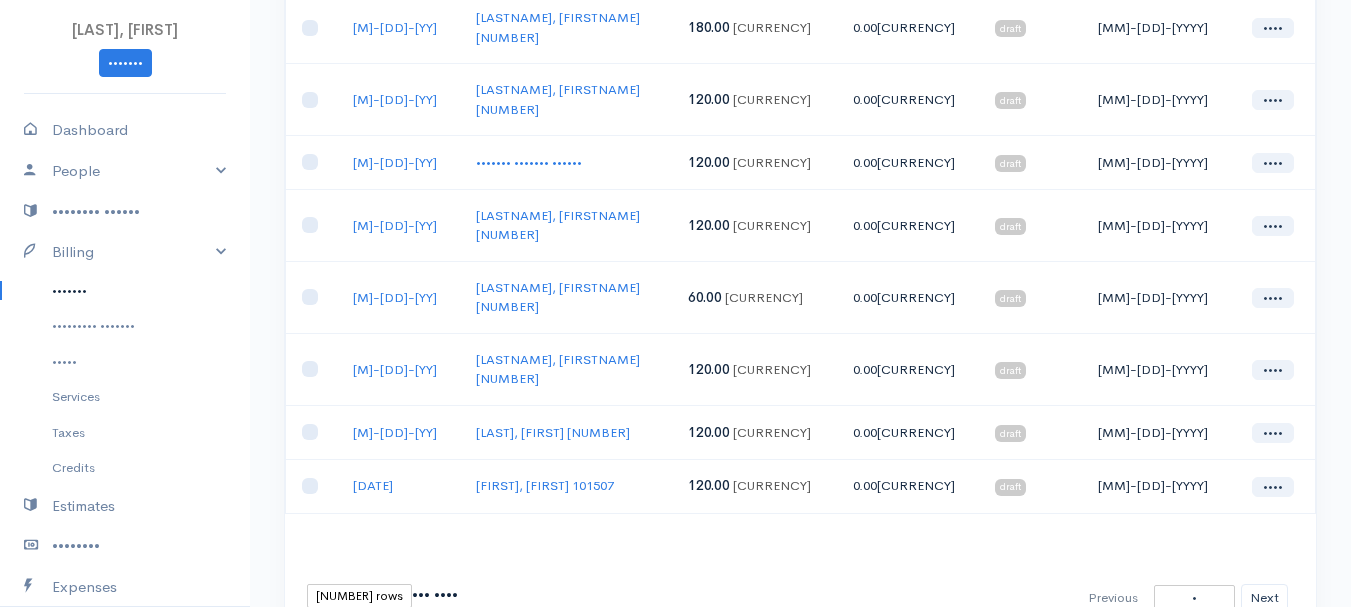scroll, scrollTop: 0, scrollLeft: 0, axis: both 